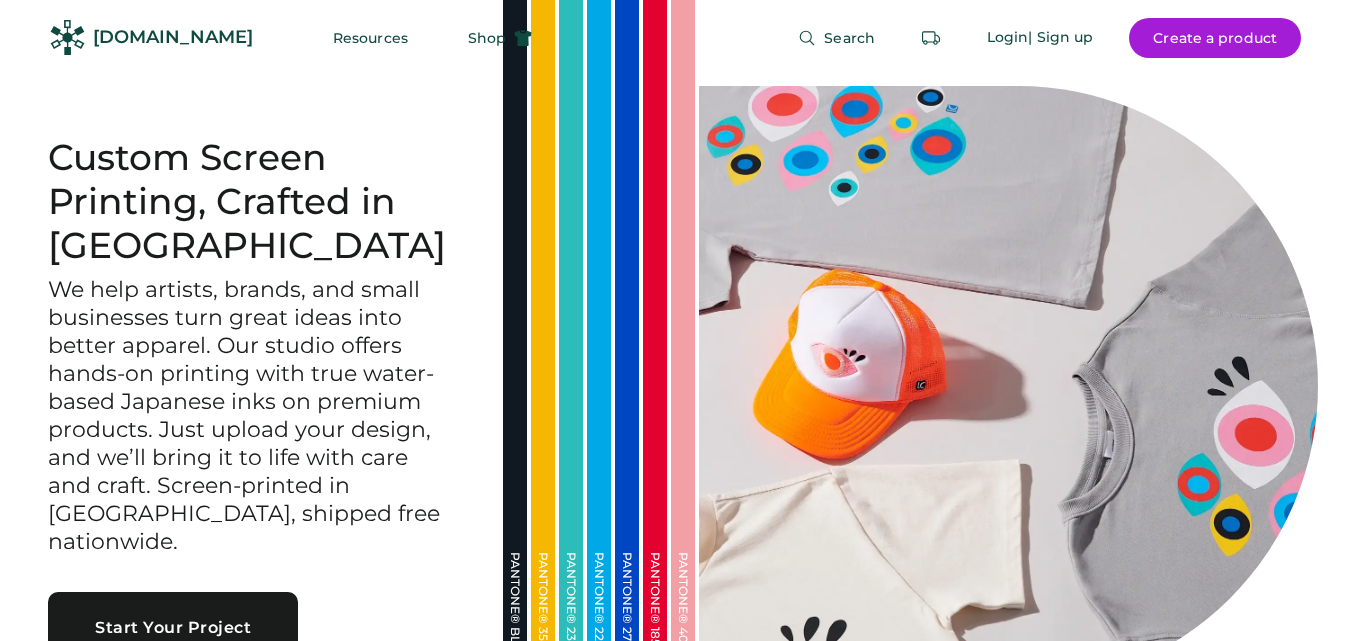 scroll, scrollTop: 0, scrollLeft: 0, axis: both 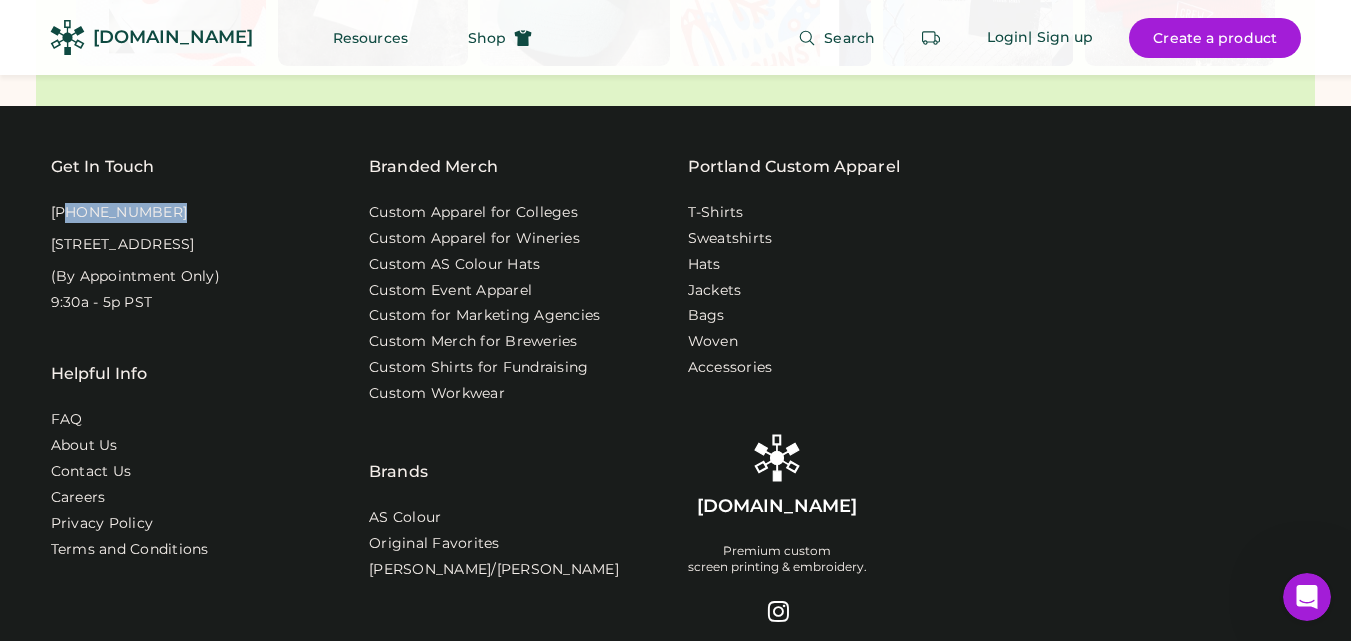 drag, startPoint x: 163, startPoint y: 181, endPoint x: 62, endPoint y: 189, distance: 101.31634 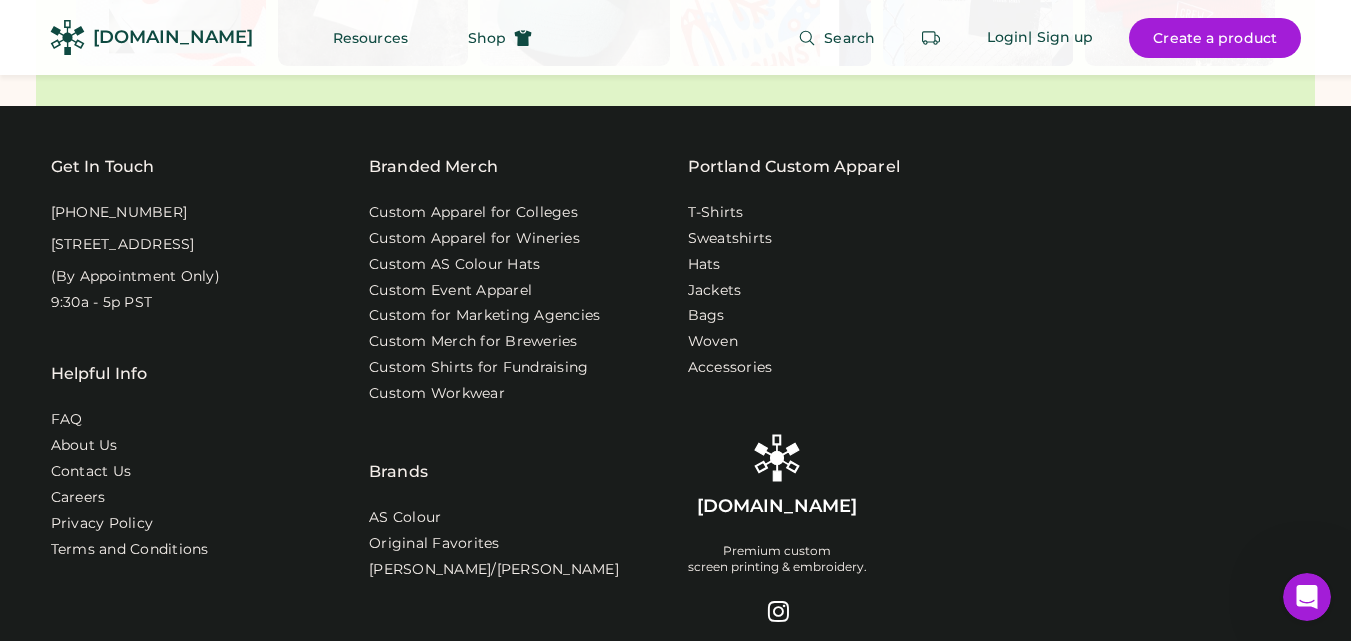 click on "Get In Touch 1-888-299-3595 916 SE 34th Ave, STE 300
Portland, OR 97214 (By Appointment Only) 9:30a - 5p PST Helpful Info FAQ About Us Contact Us Careers Privacy Policy Terms and Conditions" at bounding box center (198, 380) 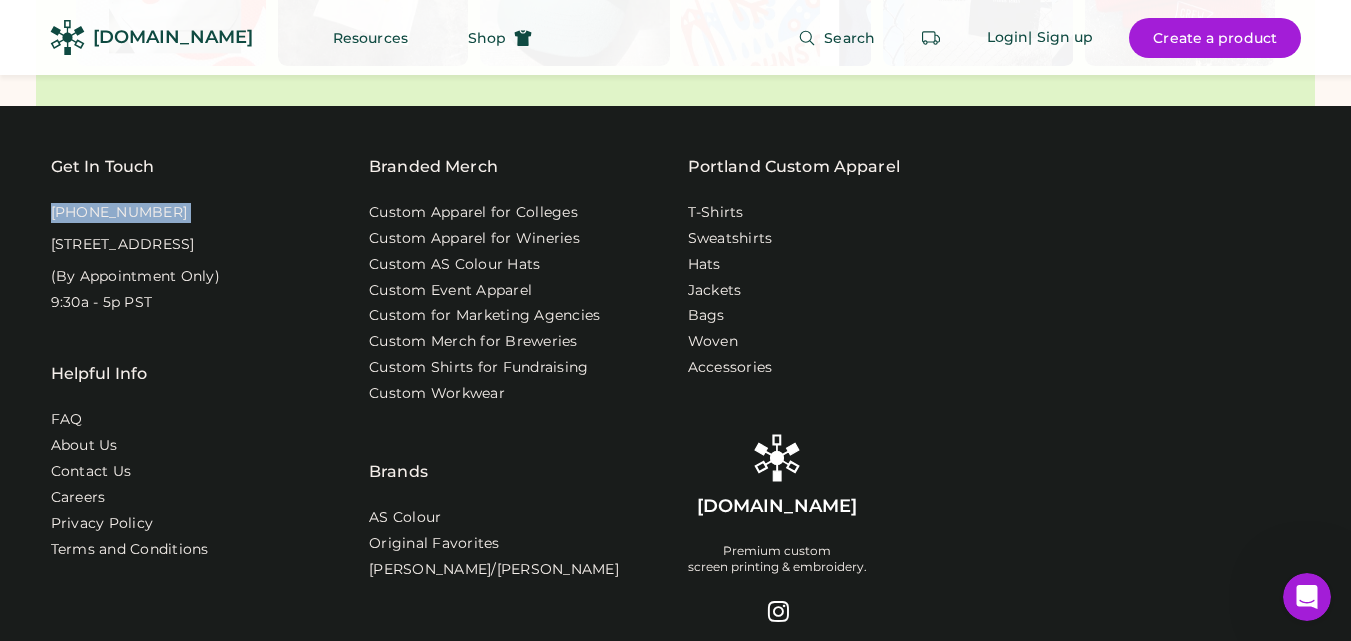 click on "Get In Touch 1-888-299-3595 916 SE 34th Ave, STE 300
Portland, OR 97214 (By Appointment Only) 9:30a - 5p PST Helpful Info FAQ About Us Contact Us Careers Privacy Policy Terms and Conditions" at bounding box center [198, 380] 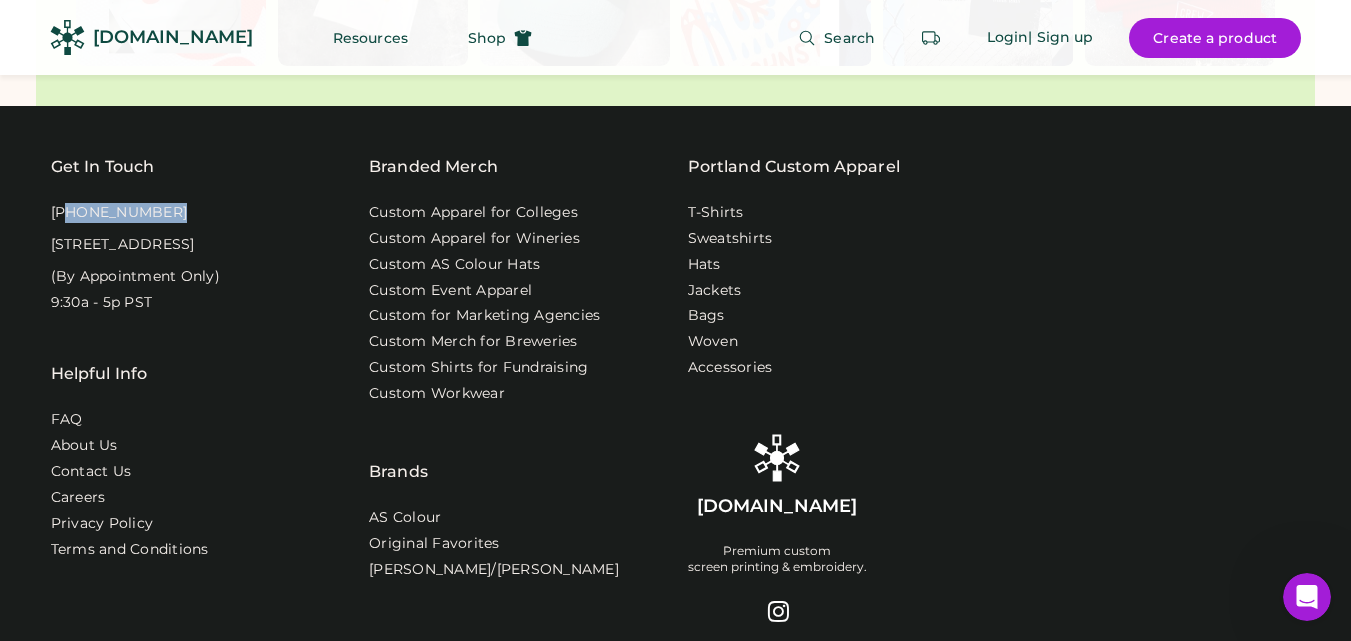 drag, startPoint x: 174, startPoint y: 191, endPoint x: 64, endPoint y: 192, distance: 110.00455 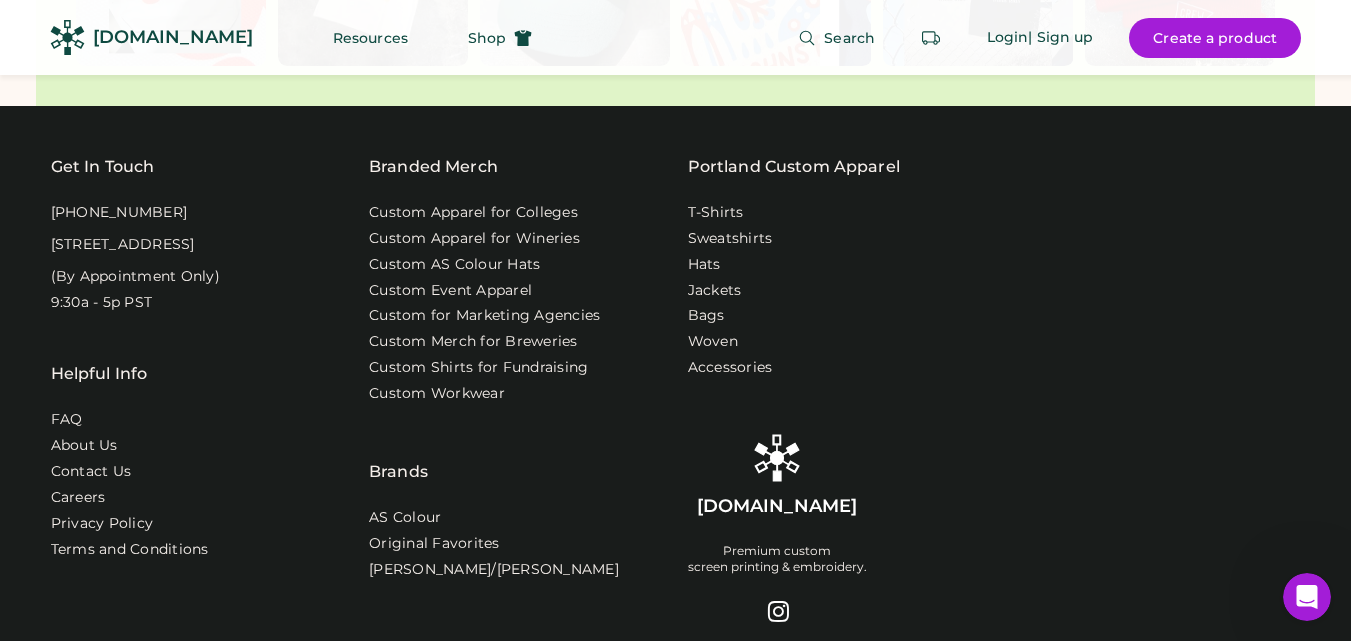 click on "(By Appointment Only)" at bounding box center (135, 277) 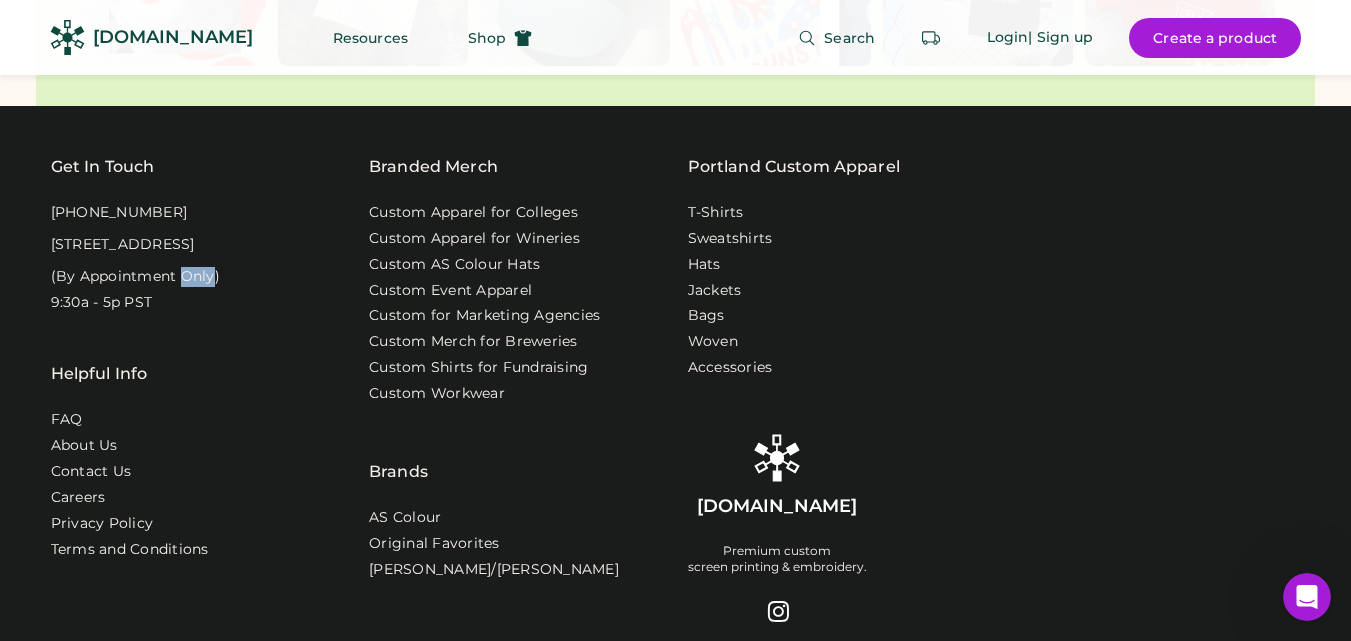 click on "(By Appointment Only)" at bounding box center (135, 277) 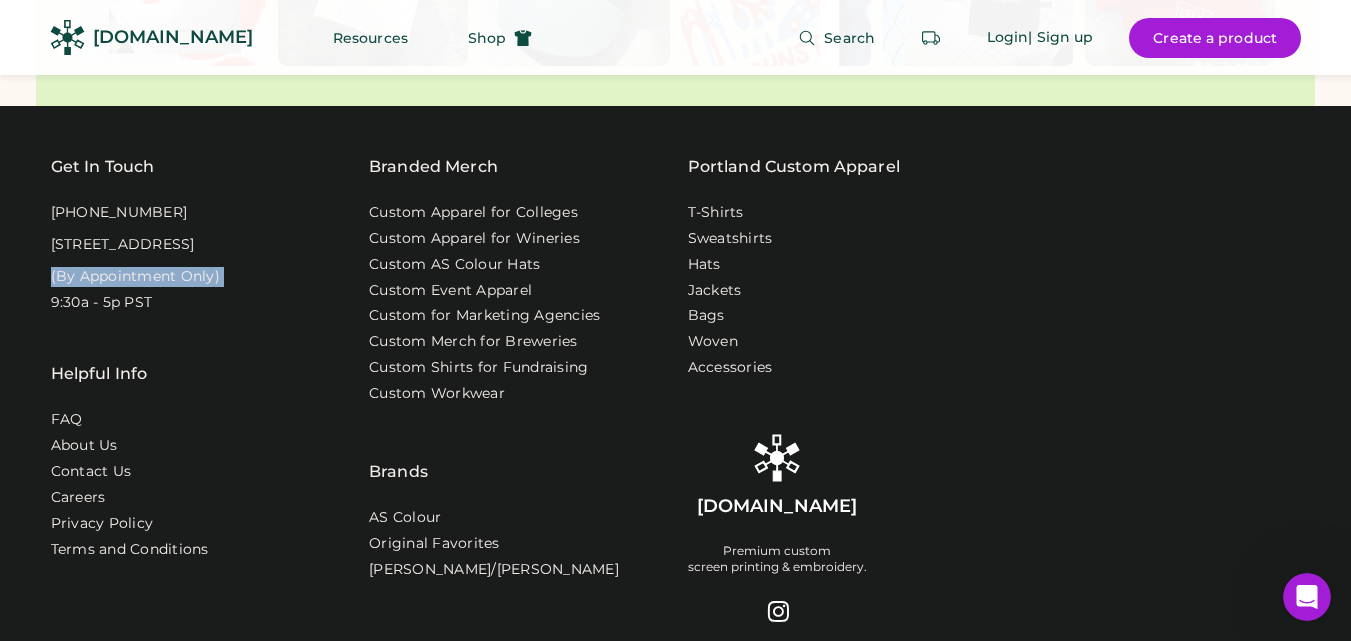 click on "(By Appointment Only)" at bounding box center [135, 277] 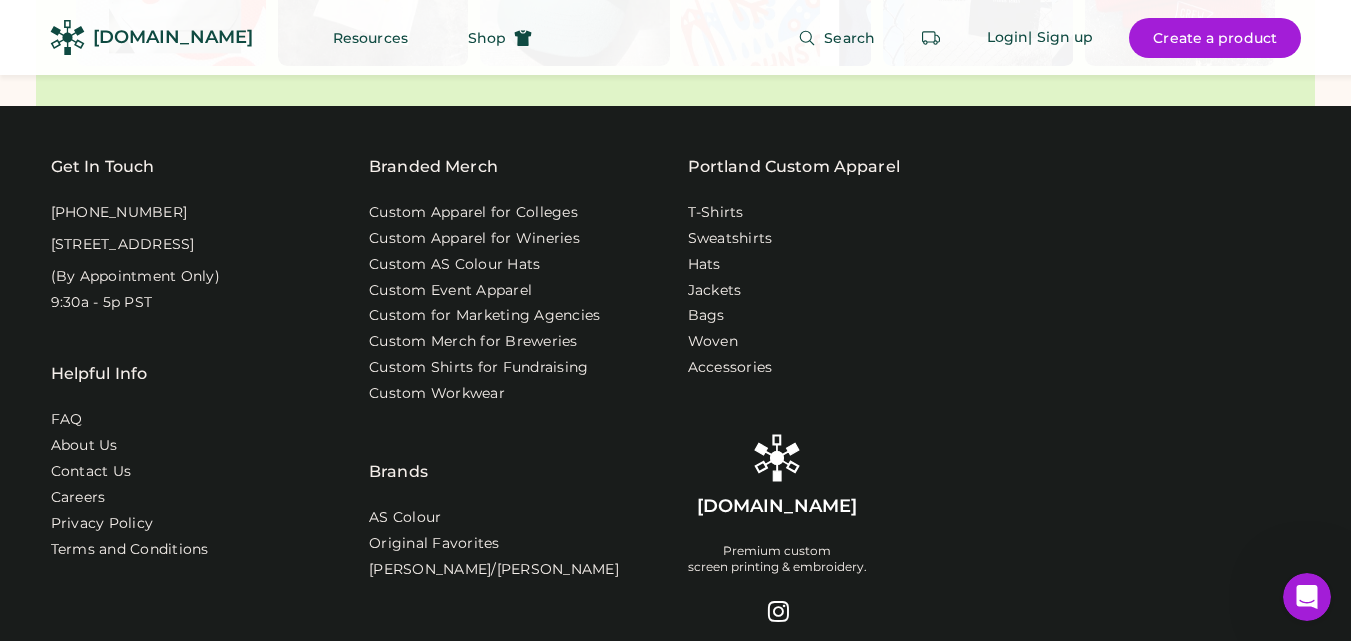 click on "Helpful Info FAQ About Us Contact Us Careers Privacy Policy Terms and Conditions" at bounding box center (198, 458) 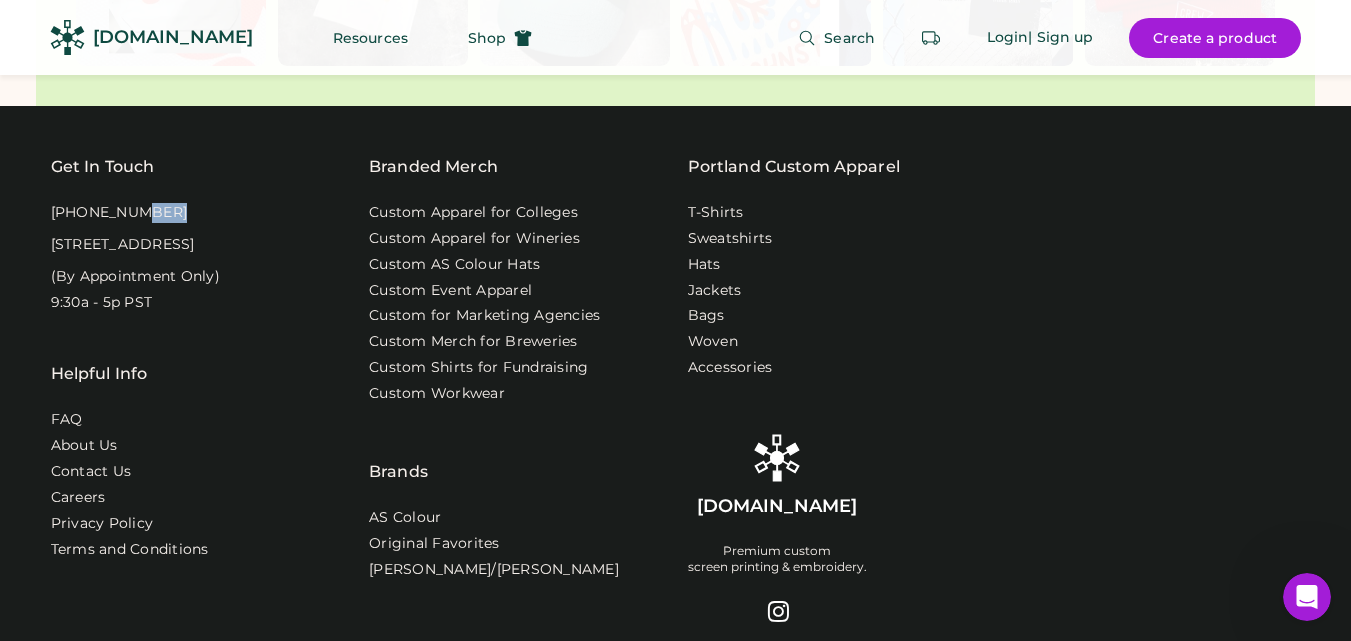 click on "[PHONE_NUMBER]" at bounding box center [119, 213] 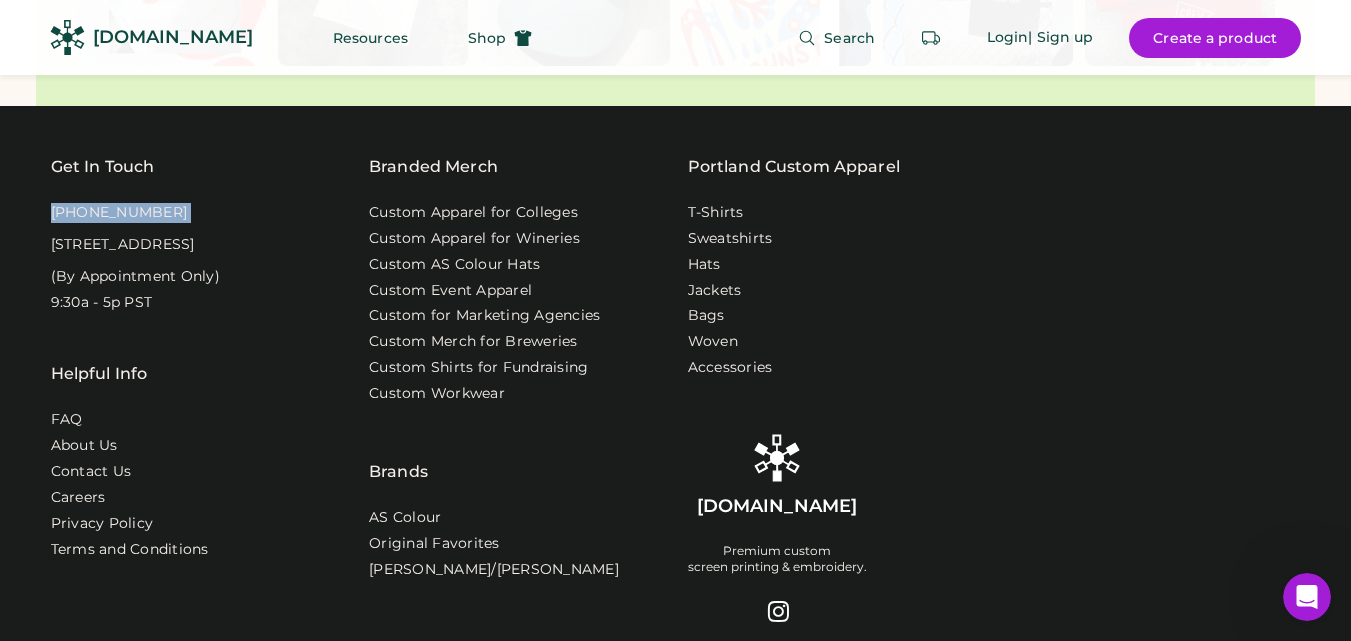 click on "[PHONE_NUMBER]" at bounding box center (119, 213) 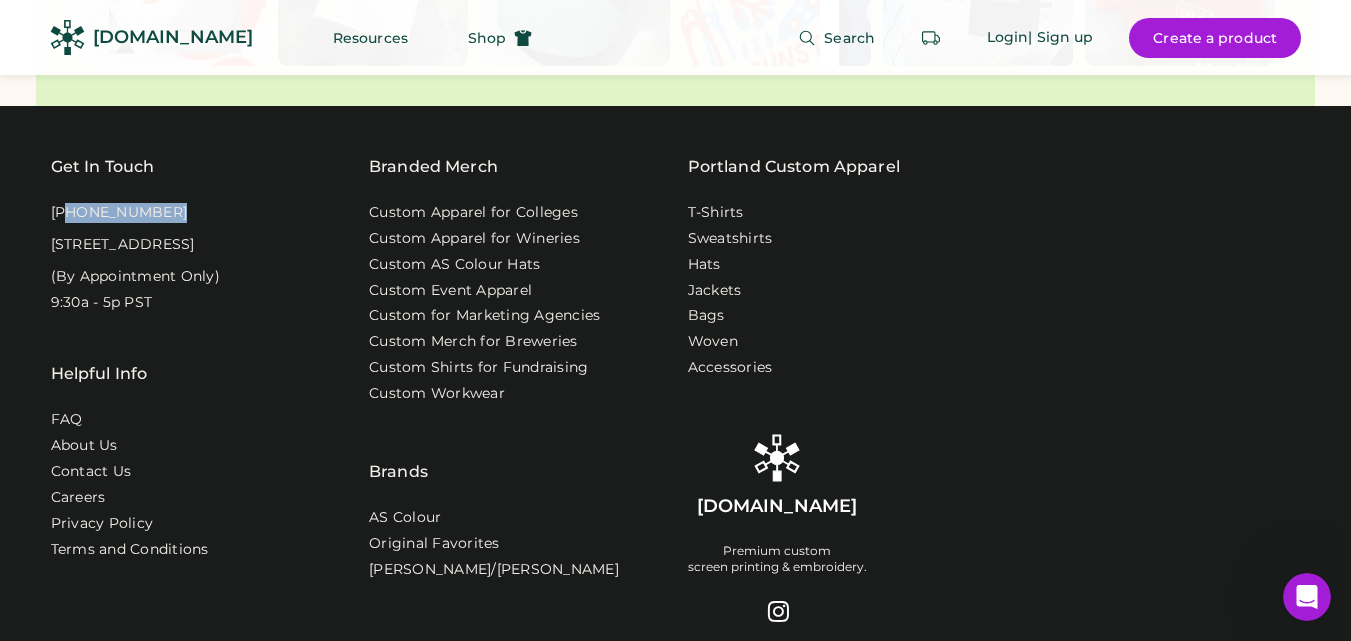 drag, startPoint x: 163, startPoint y: 185, endPoint x: 61, endPoint y: 200, distance: 103.09704 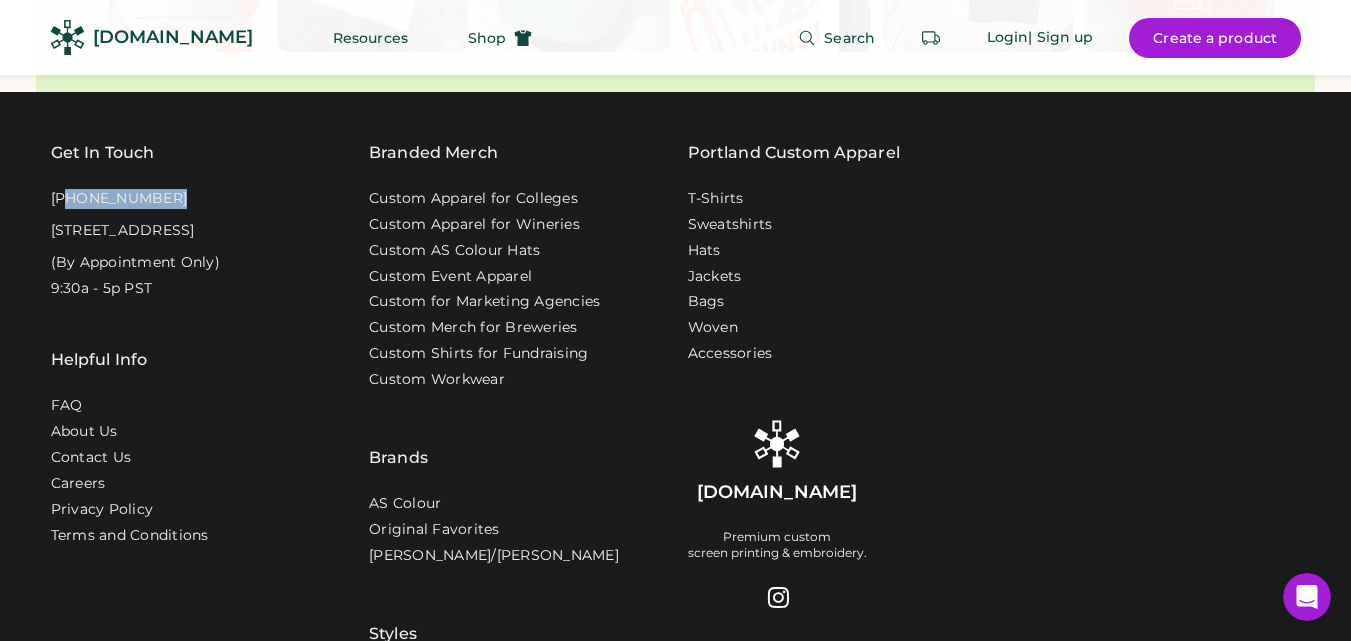 scroll, scrollTop: 6377, scrollLeft: 0, axis: vertical 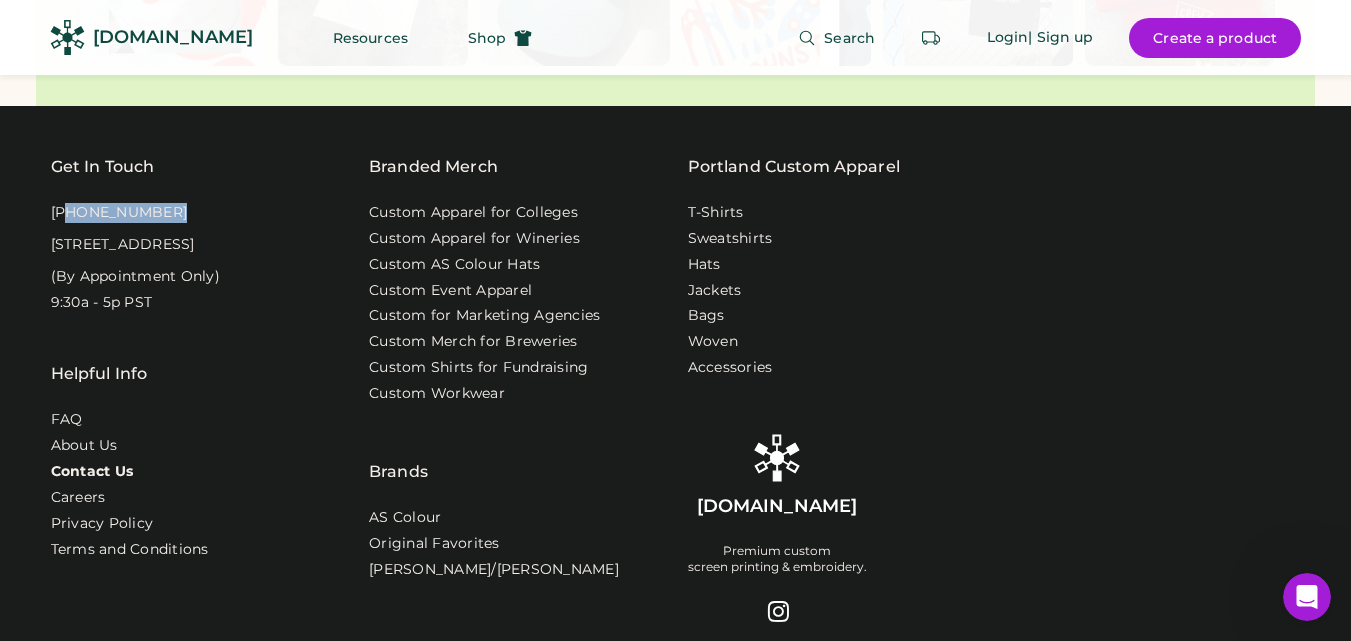 click on "Contact Us" at bounding box center [92, 472] 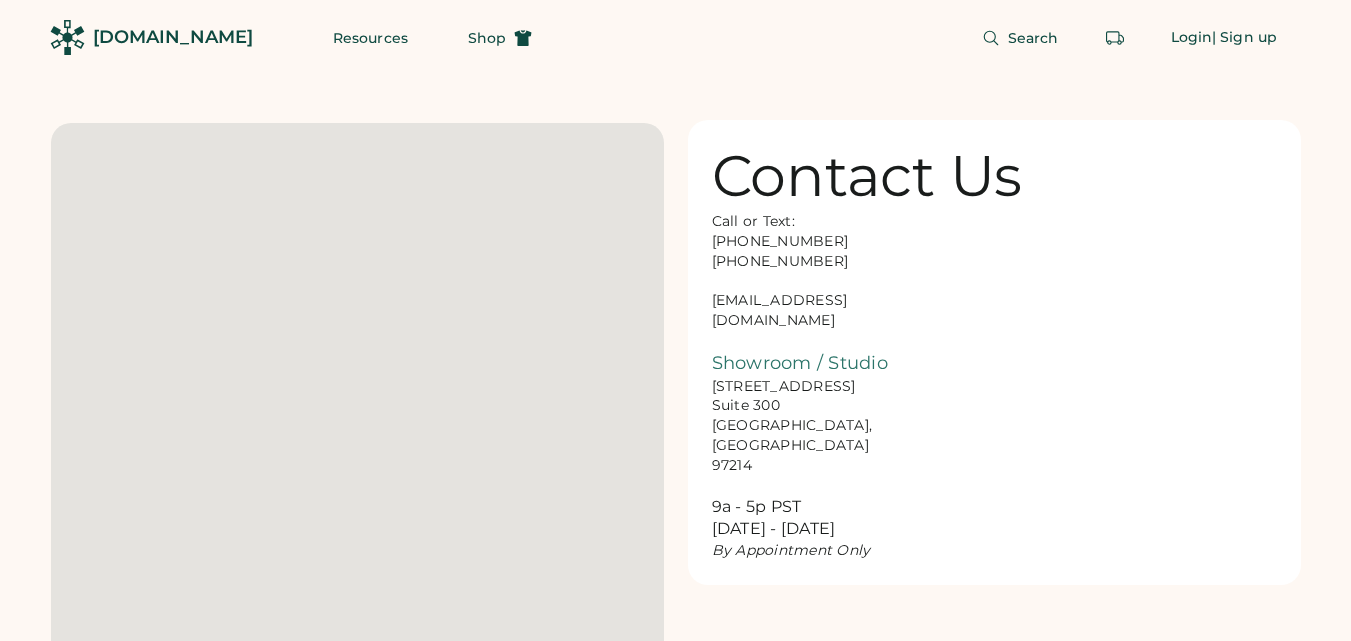 scroll, scrollTop: 0, scrollLeft: 0, axis: both 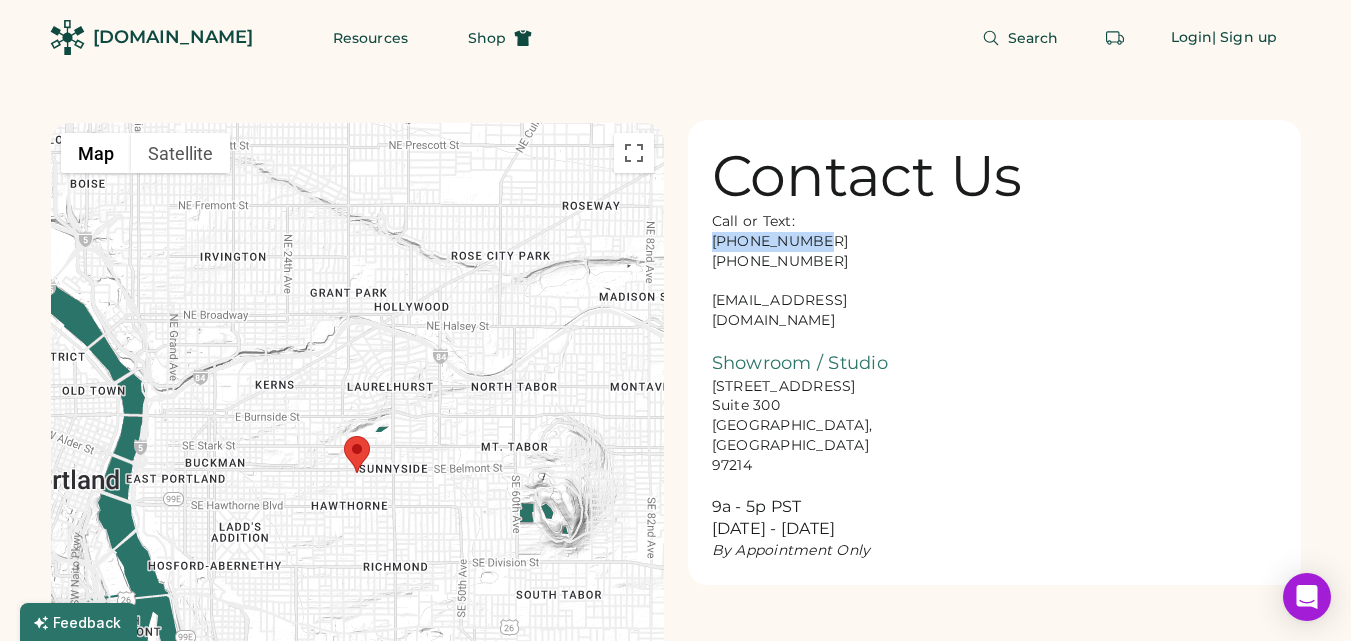 drag, startPoint x: 811, startPoint y: 238, endPoint x: 708, endPoint y: 249, distance: 103.58572 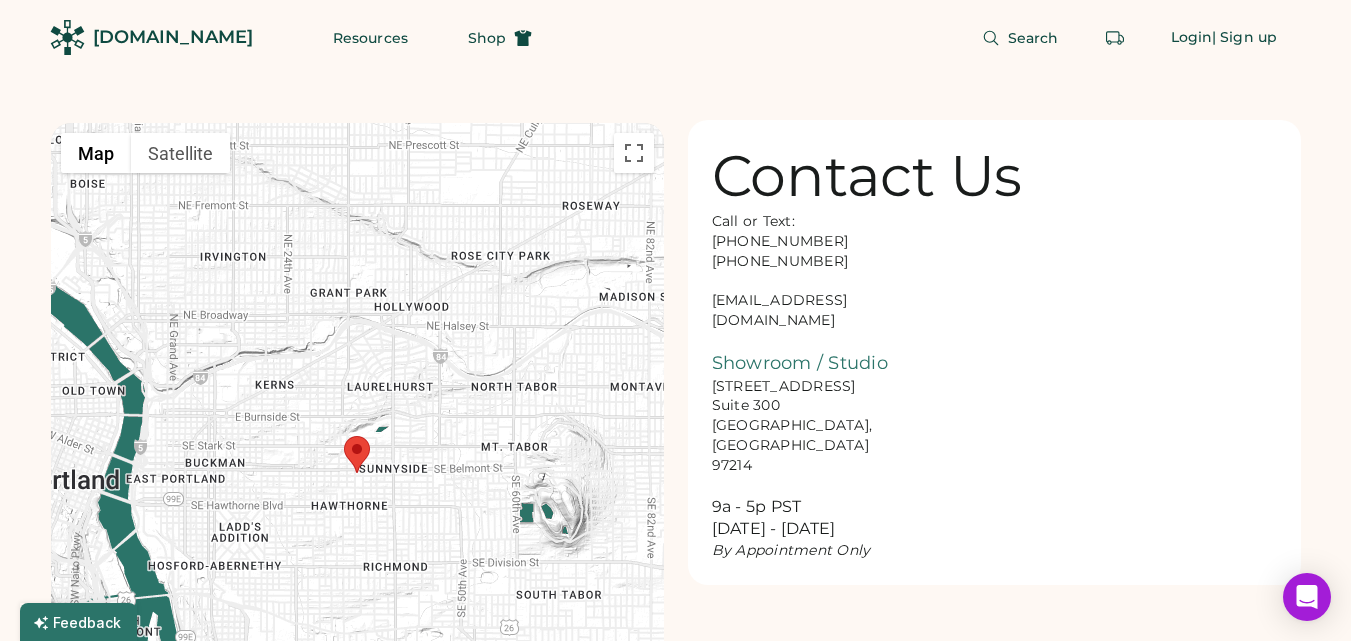 click on "Call or Text:
[PHONE_NUMBER] [PHONE_NUMBER] [EMAIL_ADDRESS][DOMAIN_NAME] Showroom / Studio [STREET_ADDRESS] 9a - 5p PST
[DATE] - [DATE] By Appointment Only" at bounding box center [812, 386] 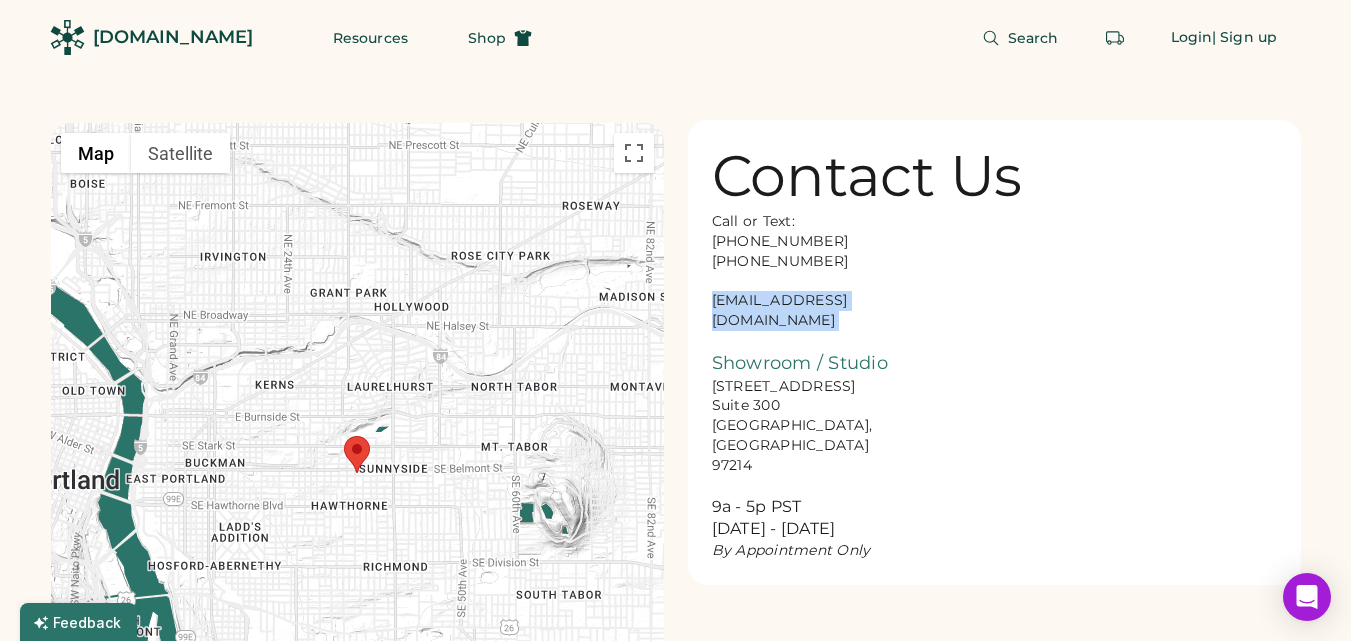 click on "Call or Text:
[PHONE_NUMBER] [PHONE_NUMBER] [EMAIL_ADDRESS][DOMAIN_NAME] Showroom / Studio [STREET_ADDRESS] 9a - 5p PST
[DATE] - [DATE] By Appointment Only" at bounding box center [812, 386] 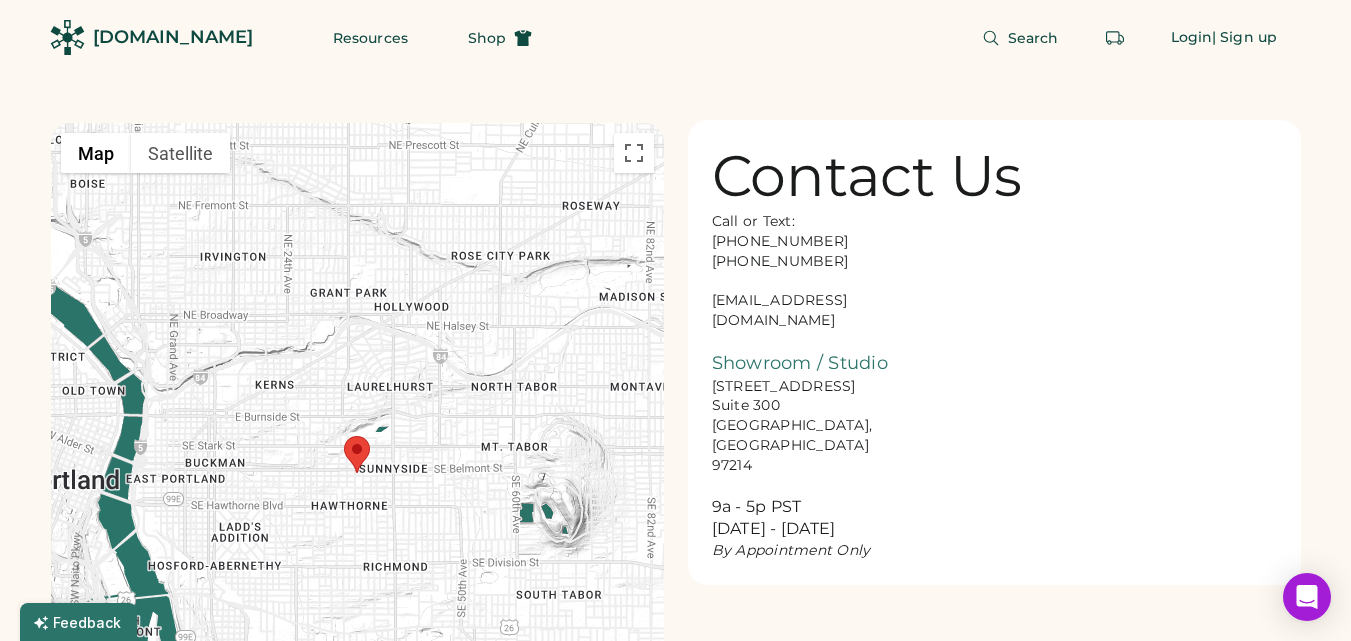 click on "Call or Text:
[PHONE_NUMBER] [PHONE_NUMBER] [EMAIL_ADDRESS][DOMAIN_NAME] Showroom / Studio [STREET_ADDRESS] 9a - 5p PST
[DATE] - [DATE] By Appointment Only" at bounding box center (812, 386) 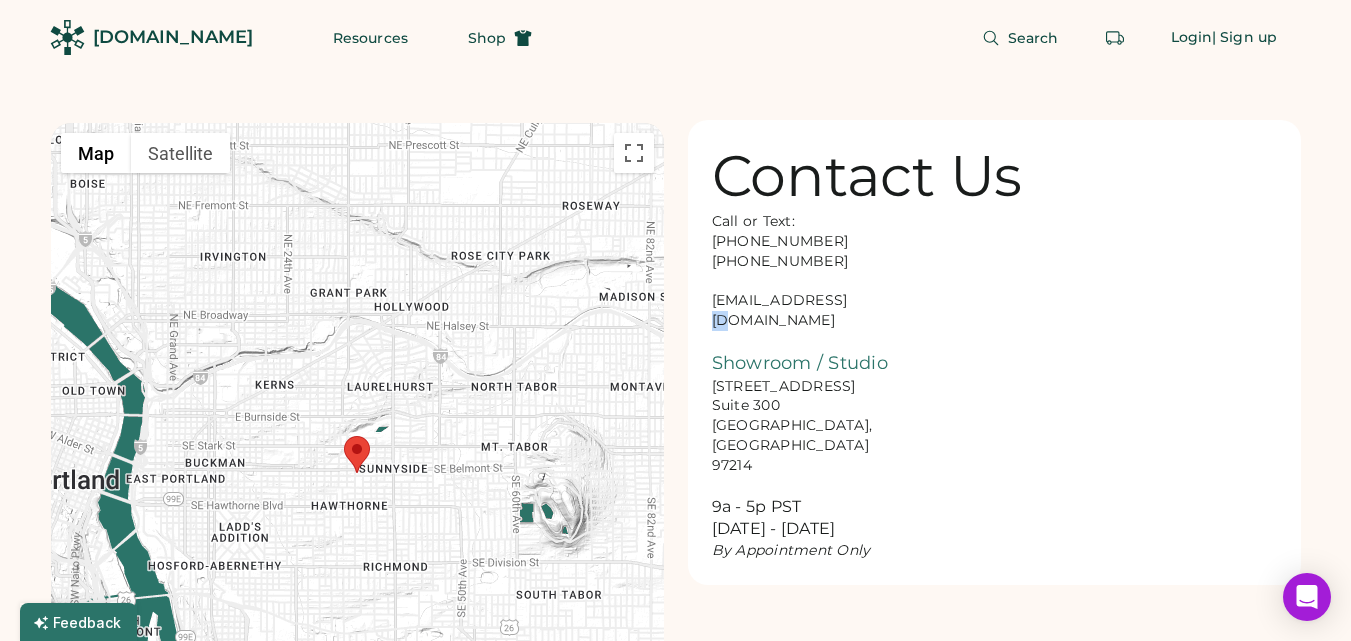 click on "Call or Text:
[PHONE_NUMBER] [PHONE_NUMBER] [EMAIL_ADDRESS][DOMAIN_NAME] Showroom / Studio [STREET_ADDRESS] 9a - 5p PST
[DATE] - [DATE] By Appointment Only" at bounding box center (812, 386) 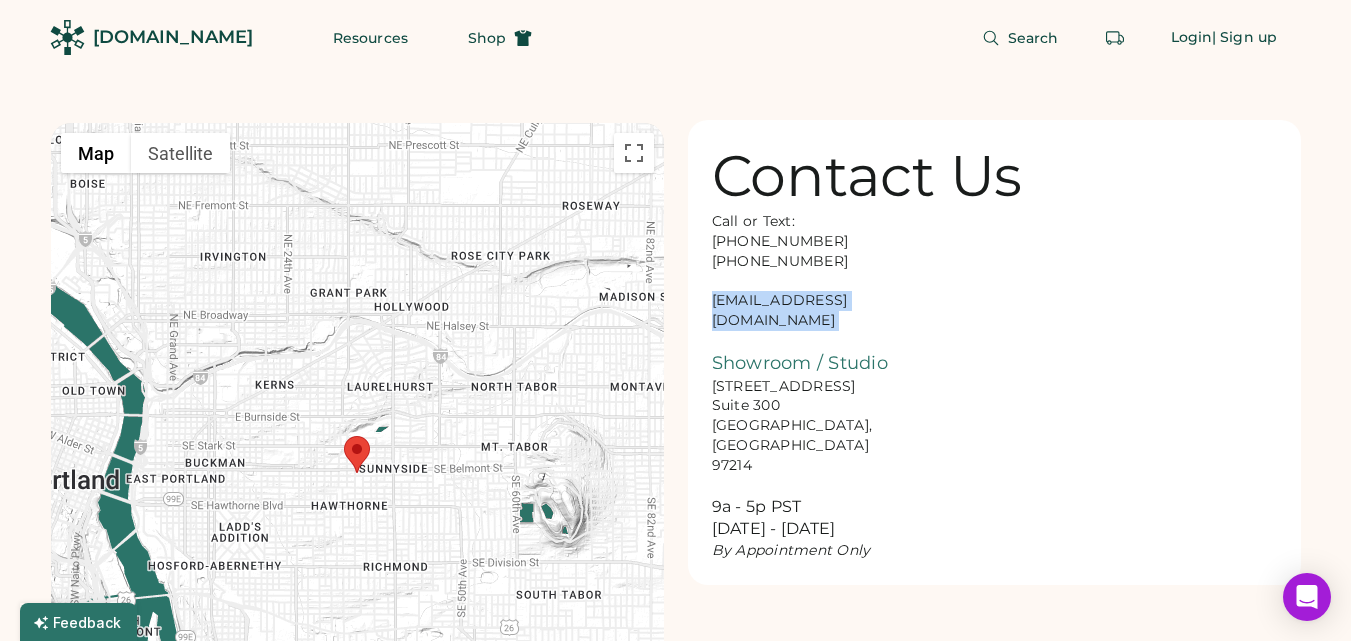 click on "Call or Text:
[PHONE_NUMBER] [PHONE_NUMBER] [EMAIL_ADDRESS][DOMAIN_NAME] Showroom / Studio [STREET_ADDRESS] 9a - 5p PST
[DATE] - [DATE] By Appointment Only" at bounding box center [812, 386] 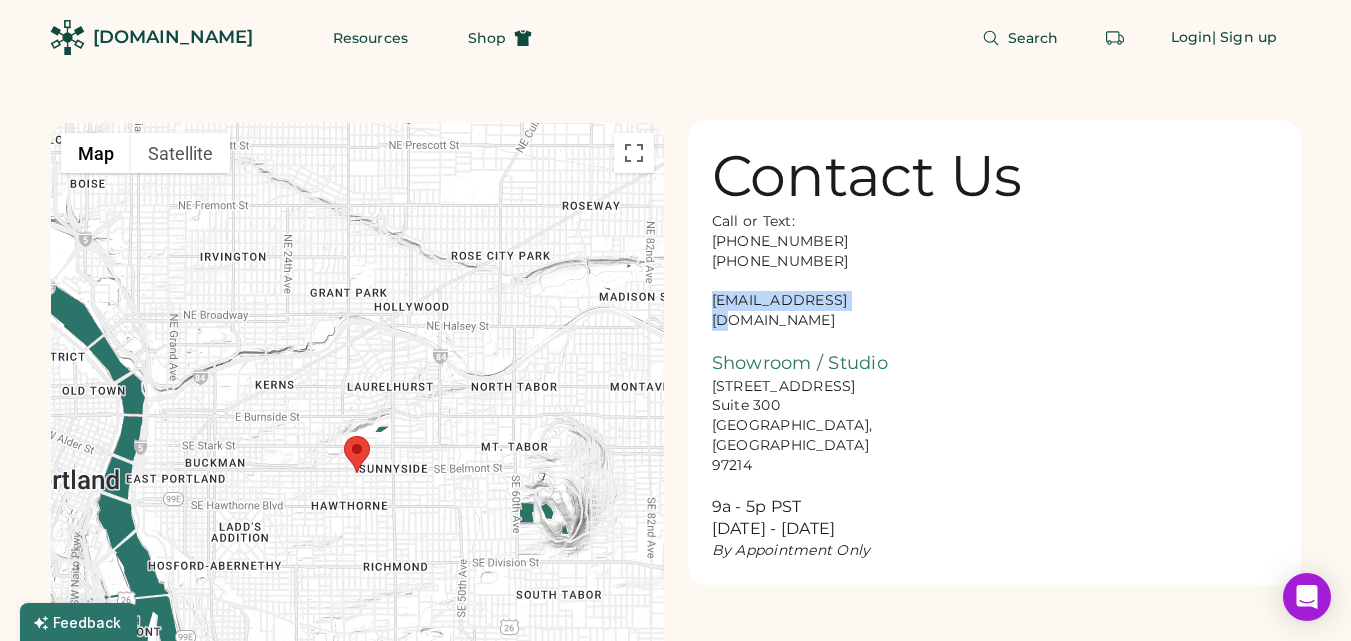 drag, startPoint x: 851, startPoint y: 296, endPoint x: 712, endPoint y: 302, distance: 139.12944 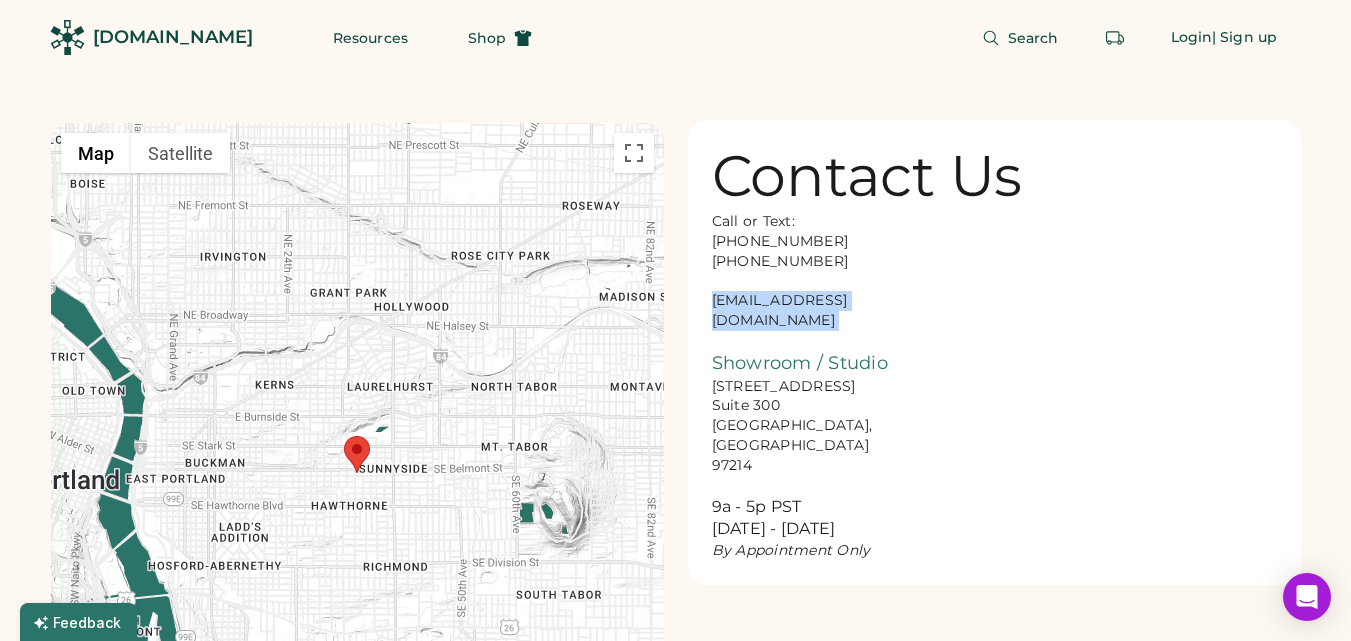 click on "Call or Text:
[PHONE_NUMBER] [PHONE_NUMBER] [EMAIL_ADDRESS][DOMAIN_NAME] Showroom / Studio [STREET_ADDRESS] 9a - 5p PST
[DATE] - [DATE] By Appointment Only" at bounding box center [812, 386] 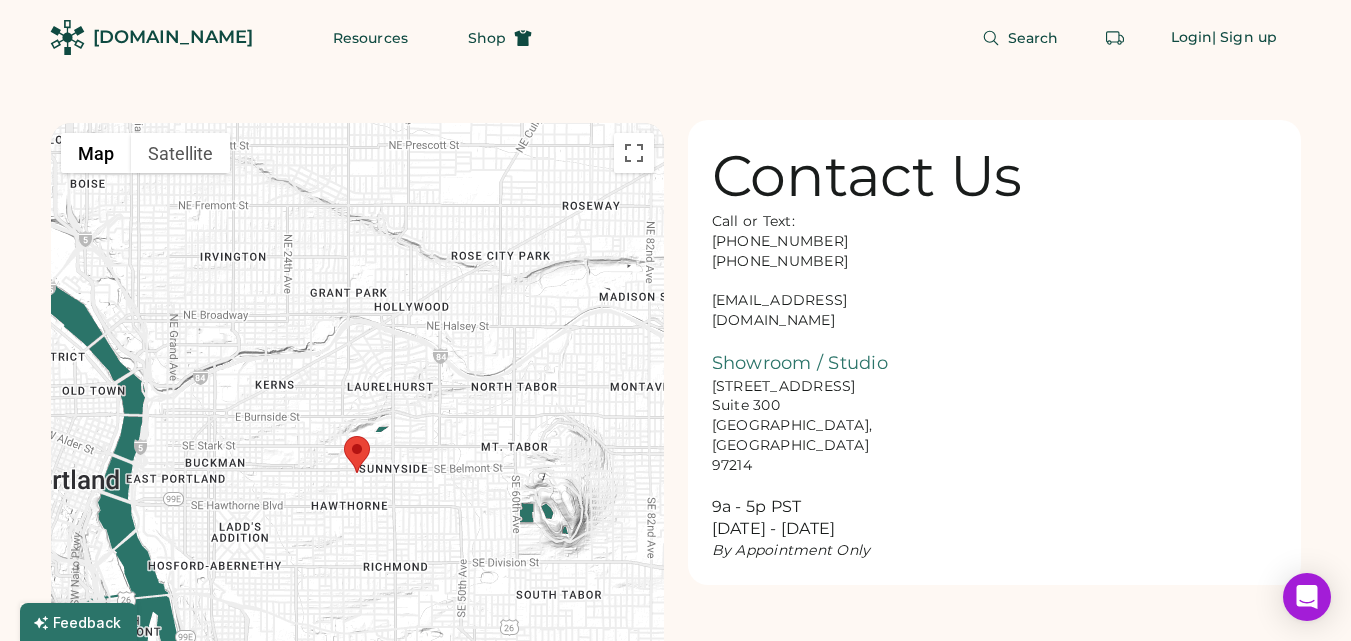 click on "Showroom / Studio" at bounding box center (800, 363) 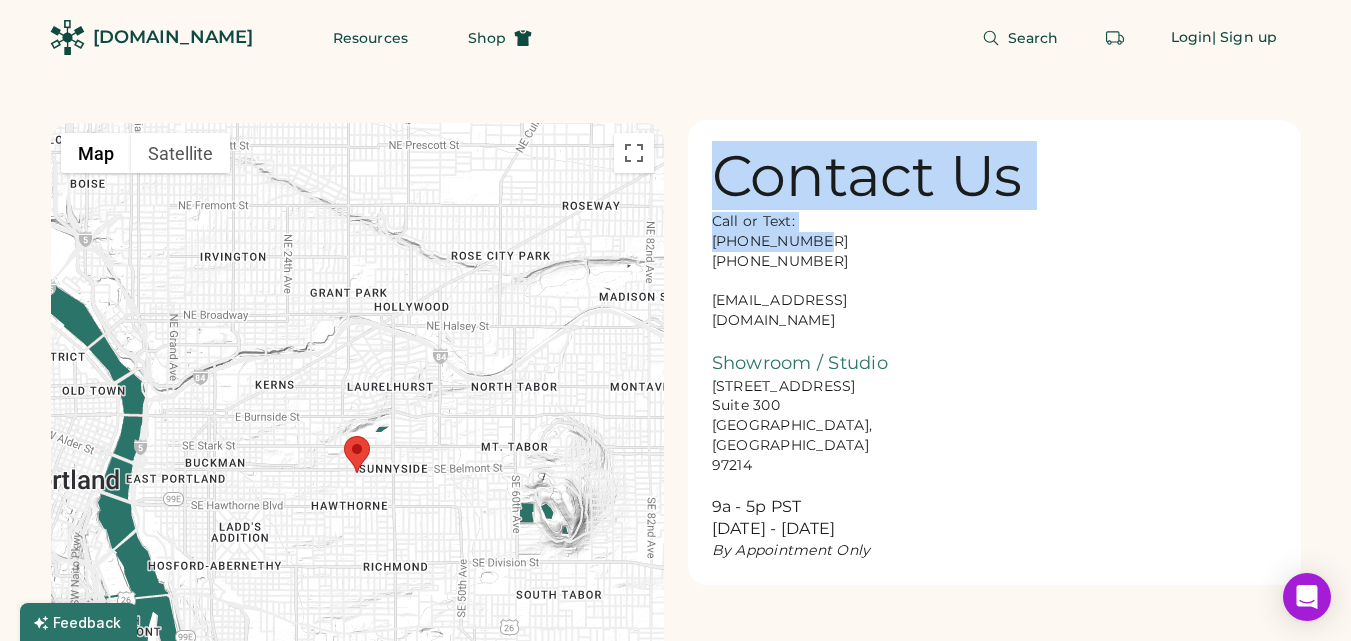 drag, startPoint x: 807, startPoint y: 239, endPoint x: 821, endPoint y: 260, distance: 25.23886 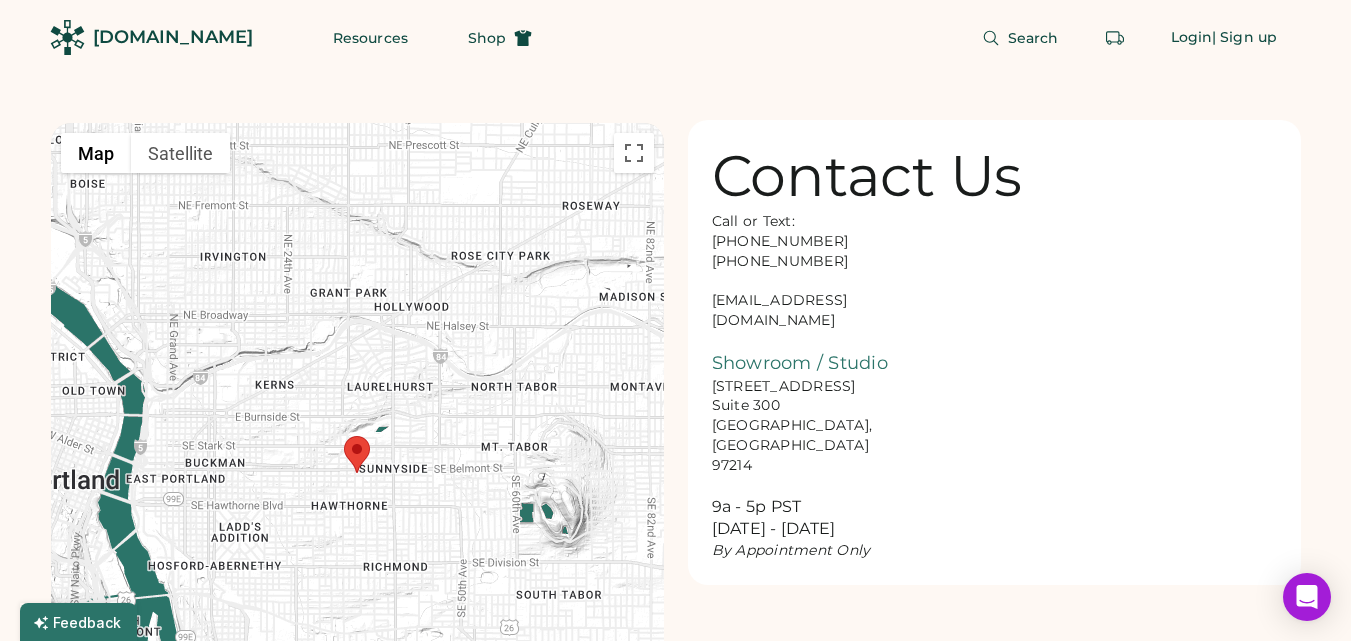 click on "Call or Text:
[PHONE_NUMBER] [PHONE_NUMBER] [EMAIL_ADDRESS][DOMAIN_NAME] Showroom / Studio [STREET_ADDRESS] 9a - 5p PST
[DATE] - [DATE] By Appointment Only" at bounding box center (812, 386) 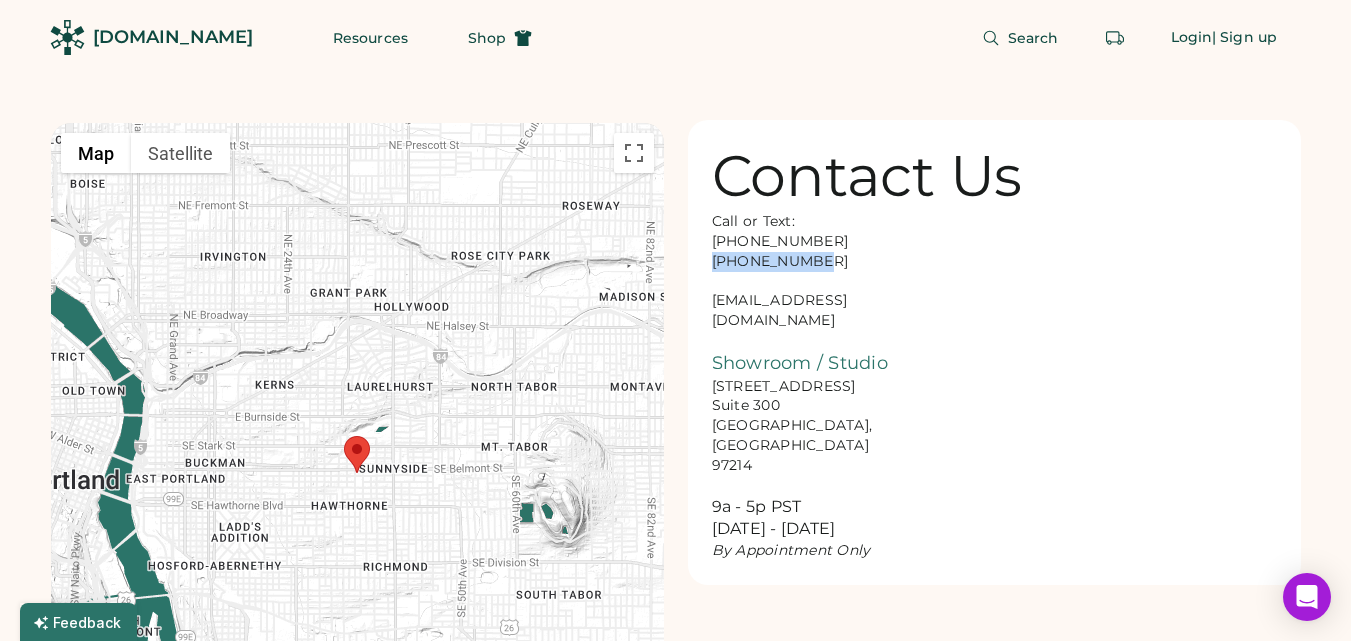 drag, startPoint x: 812, startPoint y: 260, endPoint x: 708, endPoint y: 261, distance: 104.00481 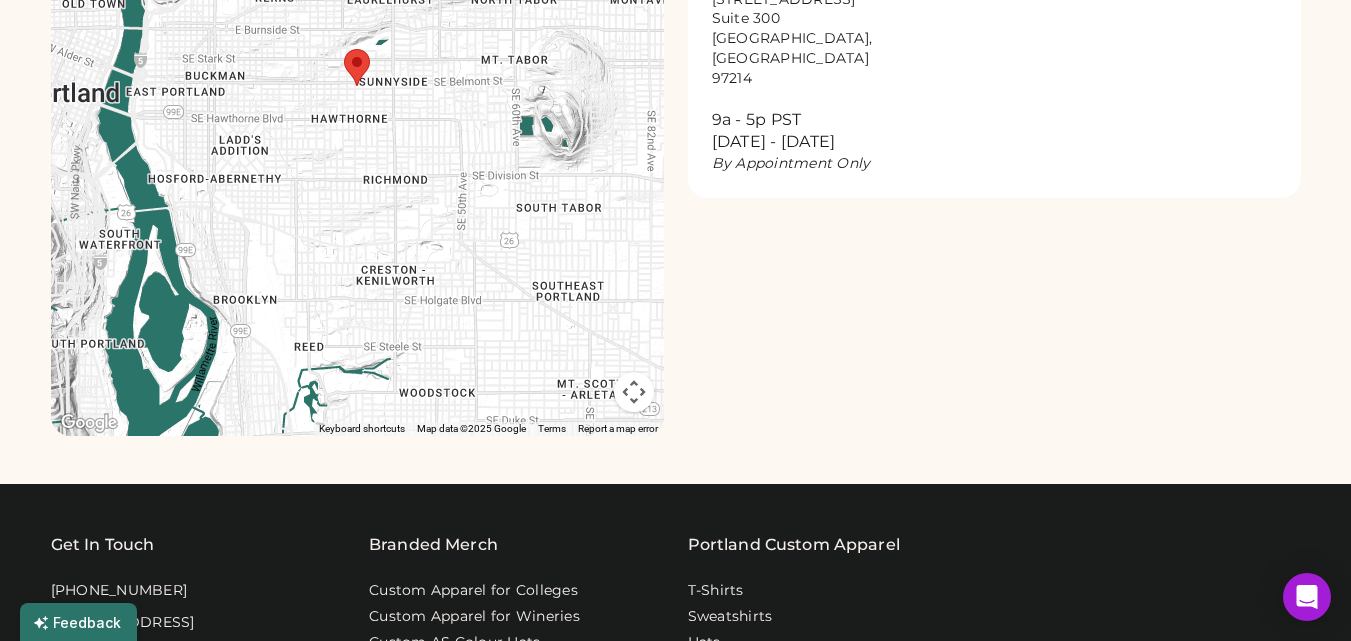 scroll, scrollTop: 0, scrollLeft: 0, axis: both 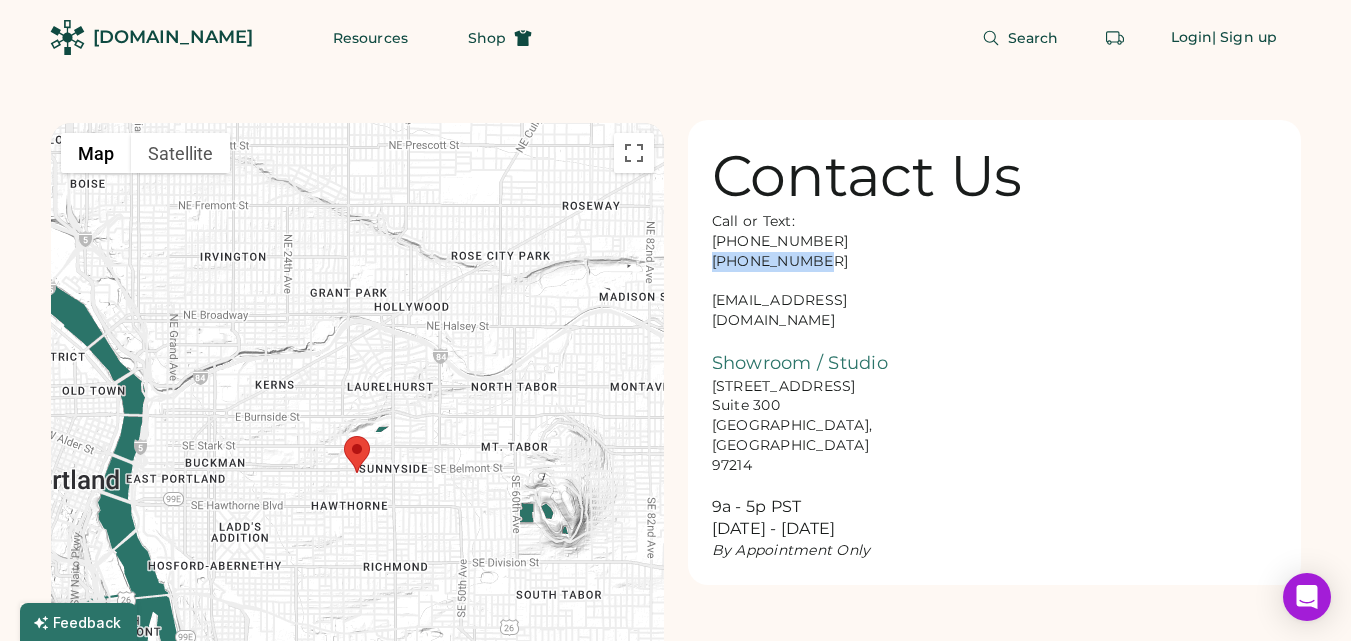 click on "Call or Text:
[PHONE_NUMBER] [PHONE_NUMBER] [EMAIL_ADDRESS][DOMAIN_NAME] Showroom / Studio [STREET_ADDRESS] 9a - 5p PST
[DATE] - [DATE] By Appointment Only" at bounding box center [812, 386] 